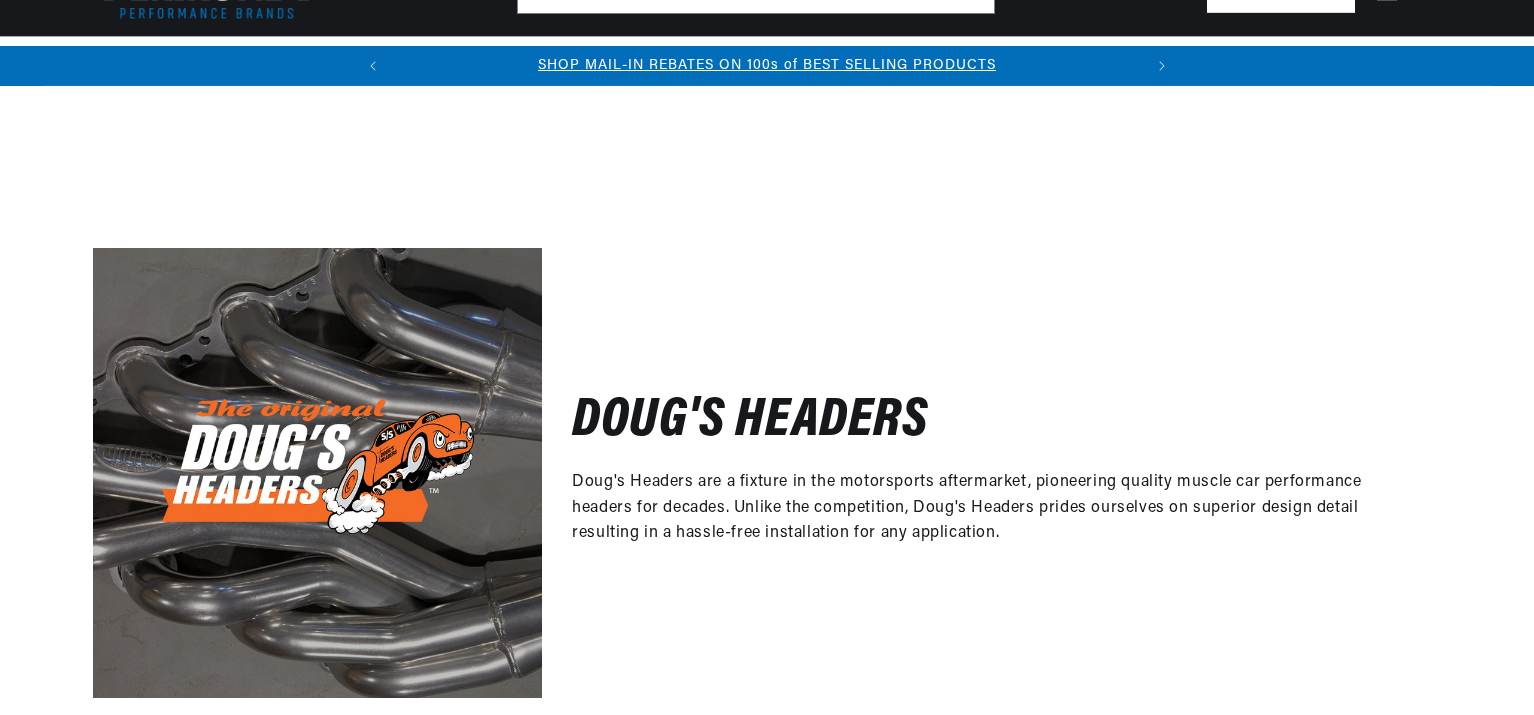 scroll, scrollTop: 800, scrollLeft: 0, axis: vertical 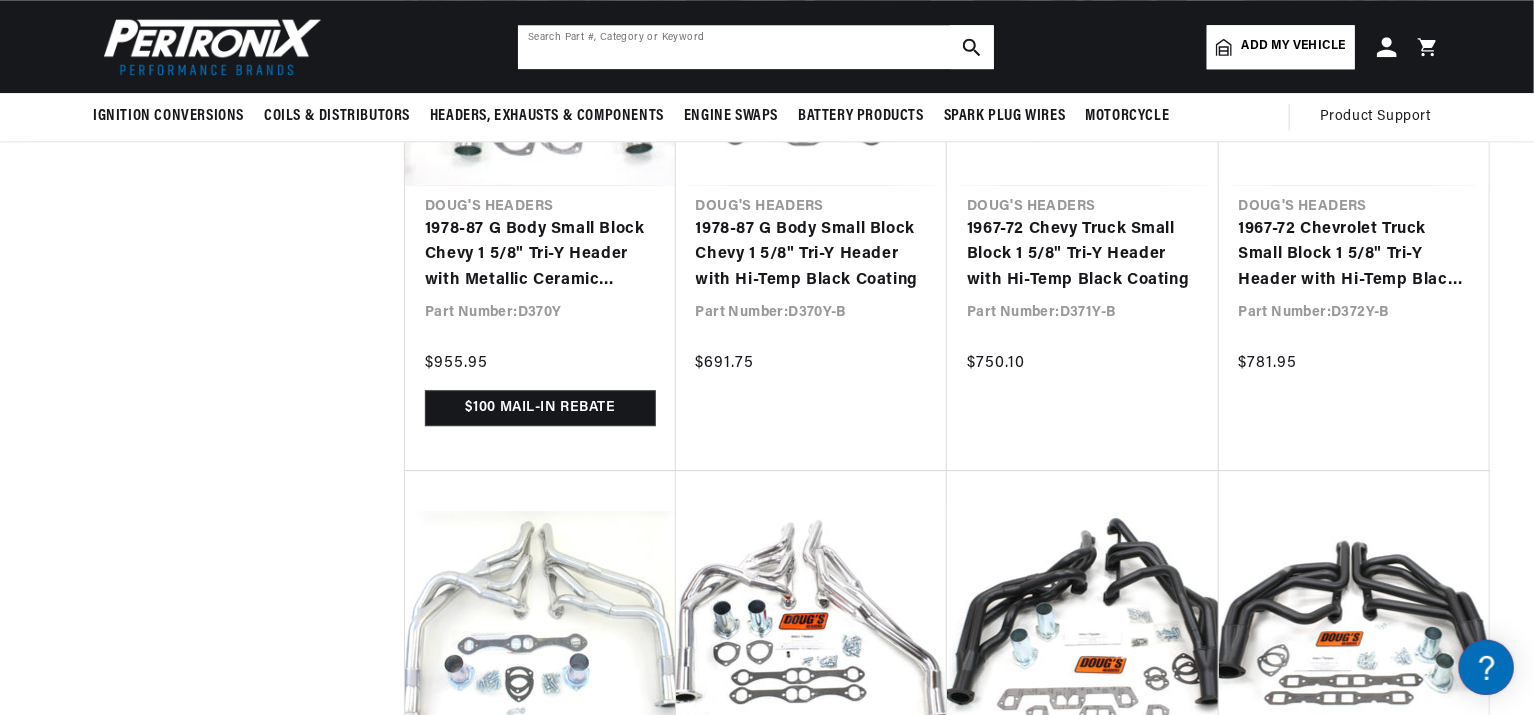 click at bounding box center (756, 47) 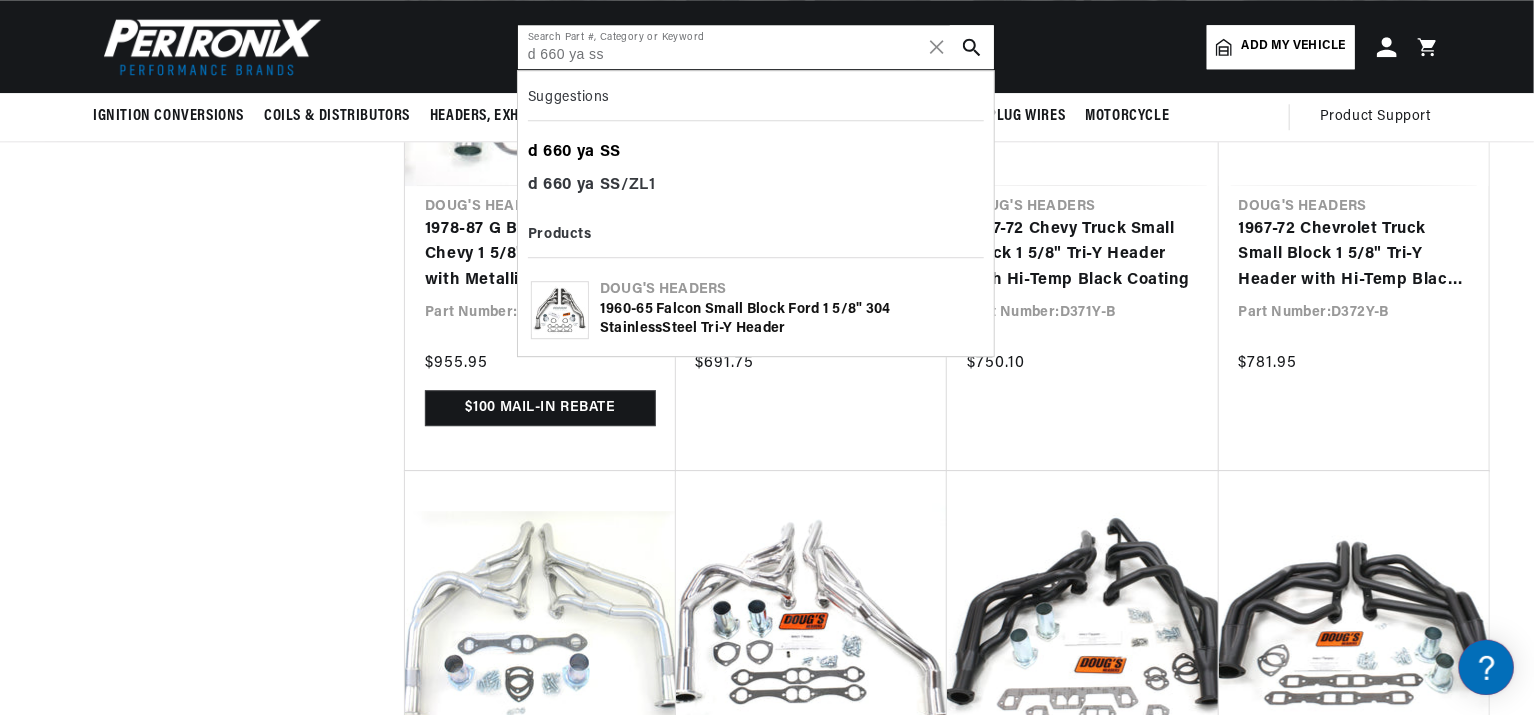 type on "d 660 ya ss" 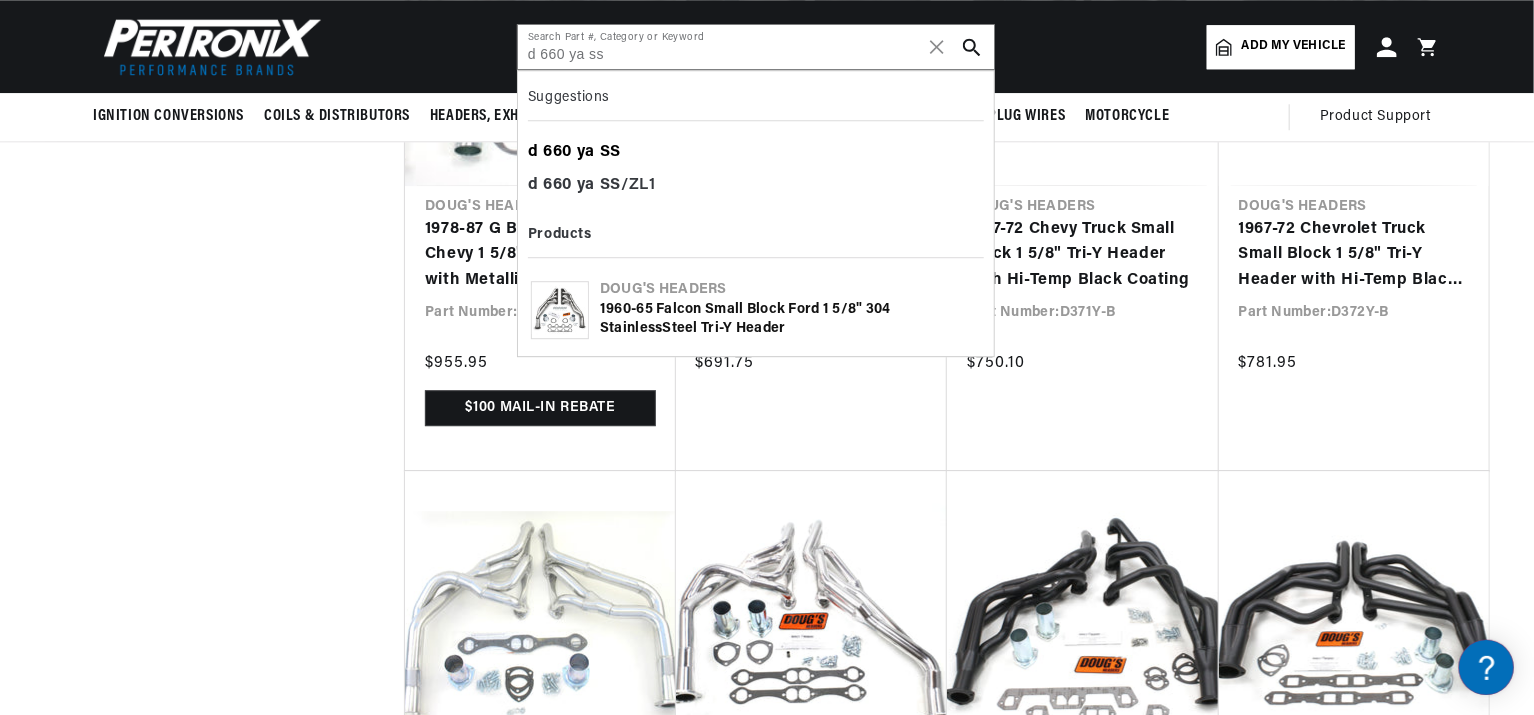 click on "d   660   ya   SS" at bounding box center (756, 153) 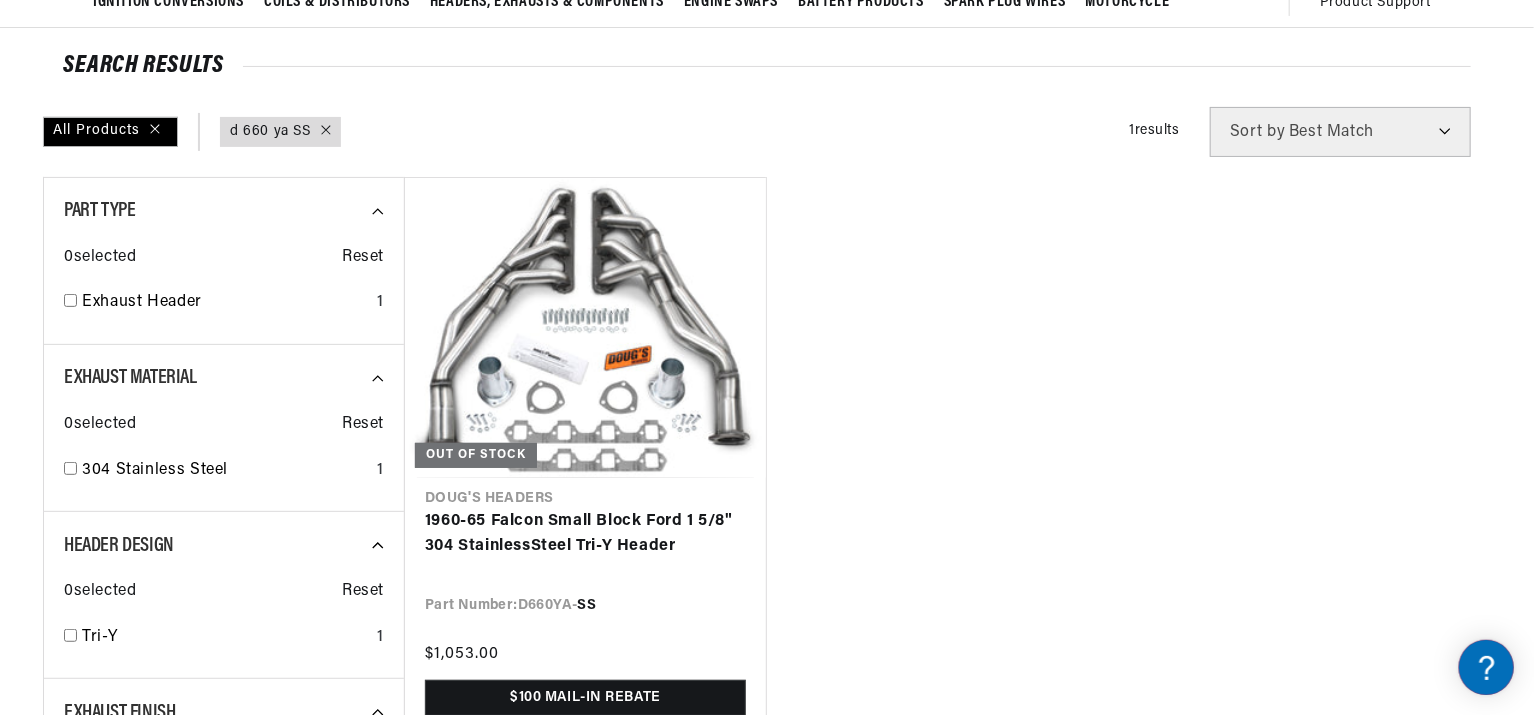 scroll, scrollTop: 400, scrollLeft: 0, axis: vertical 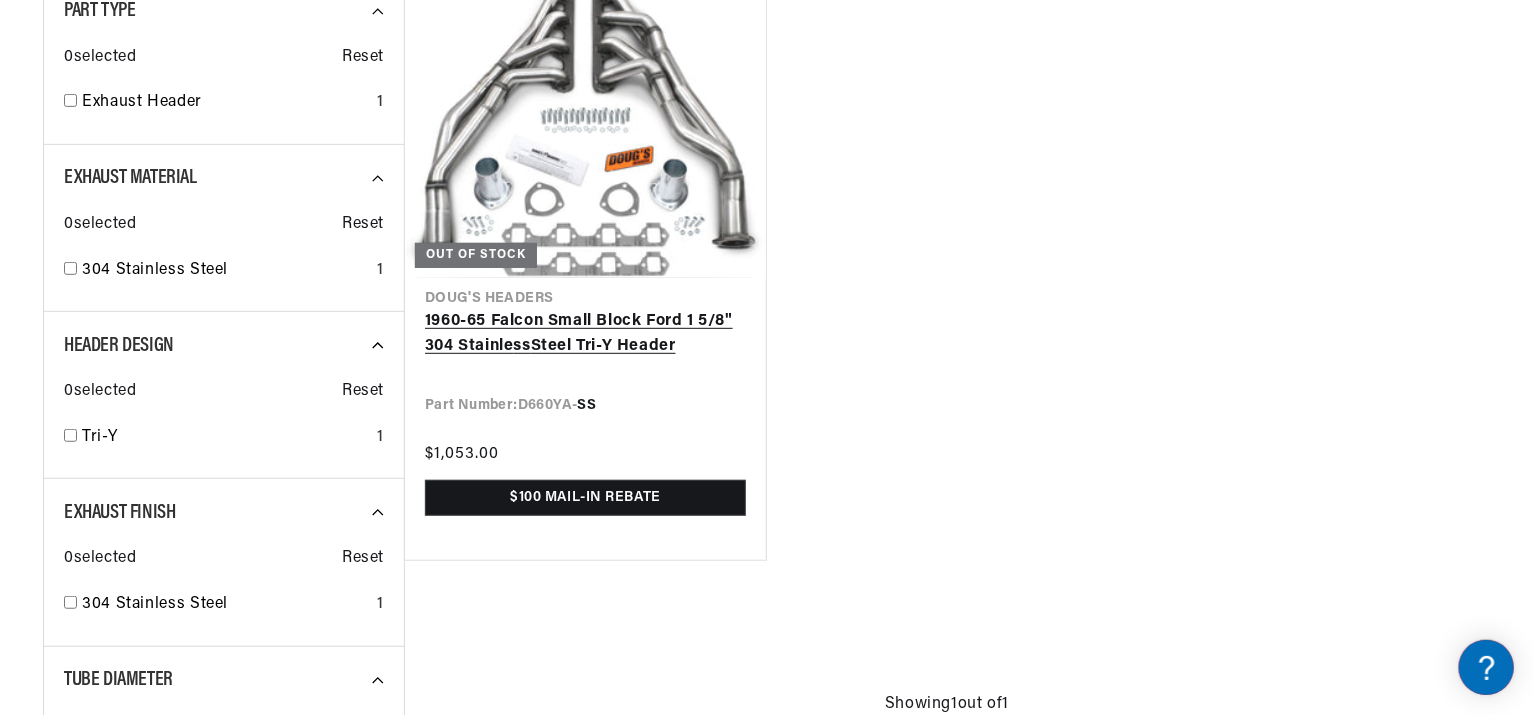 click on "1960-65 Falcon Small Block Ford 1 5/8" 304 Stainle ss  Steel Tri-Y Header" at bounding box center [585, 334] 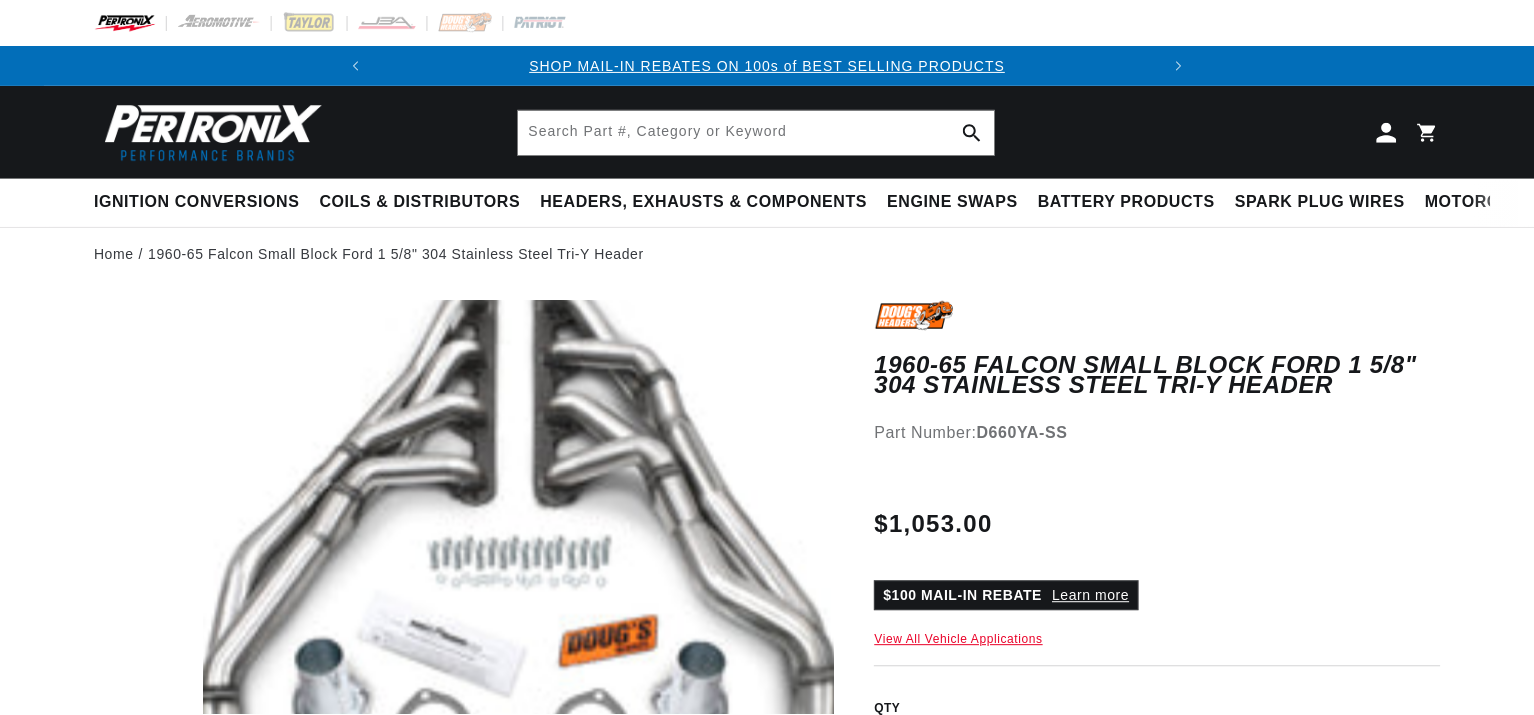 scroll, scrollTop: 0, scrollLeft: 0, axis: both 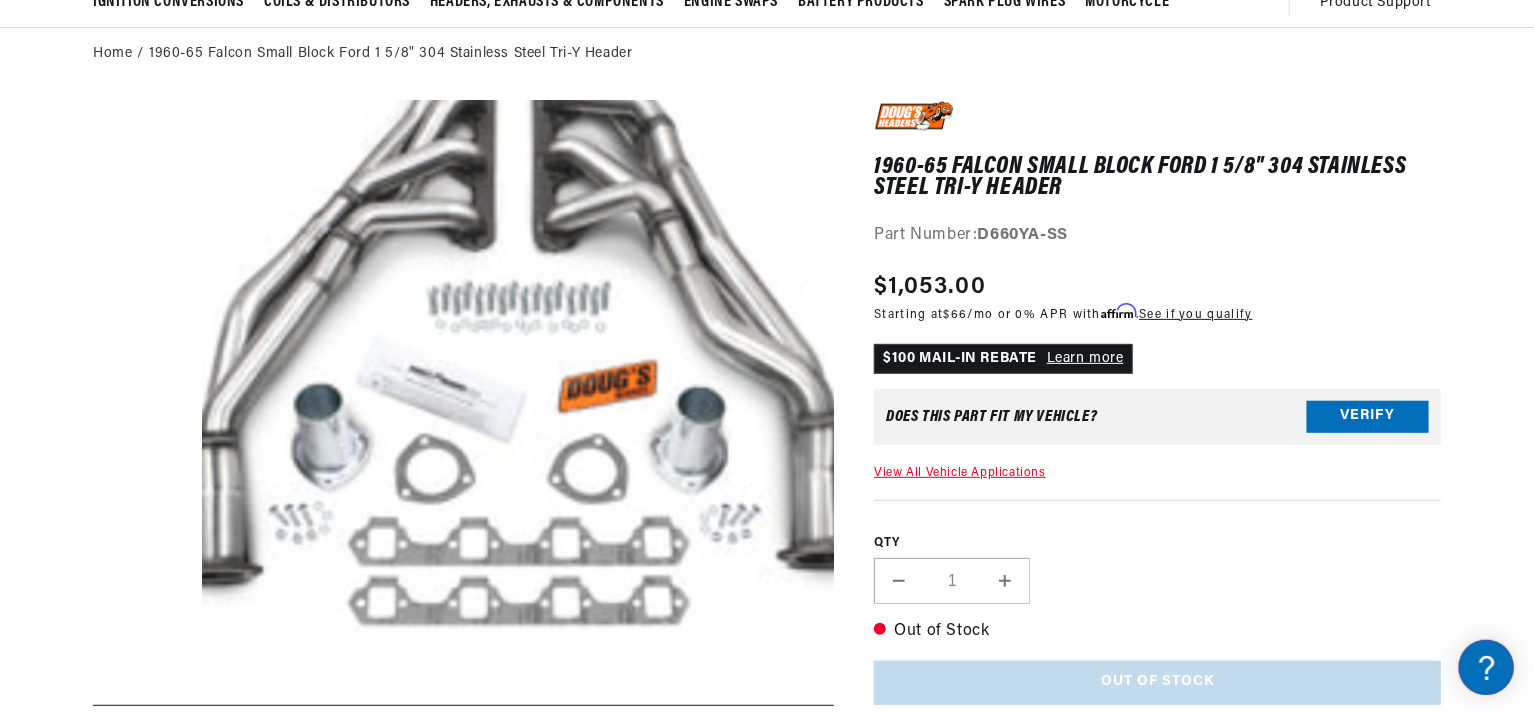 click on "Learn more" at bounding box center (1085, 358) 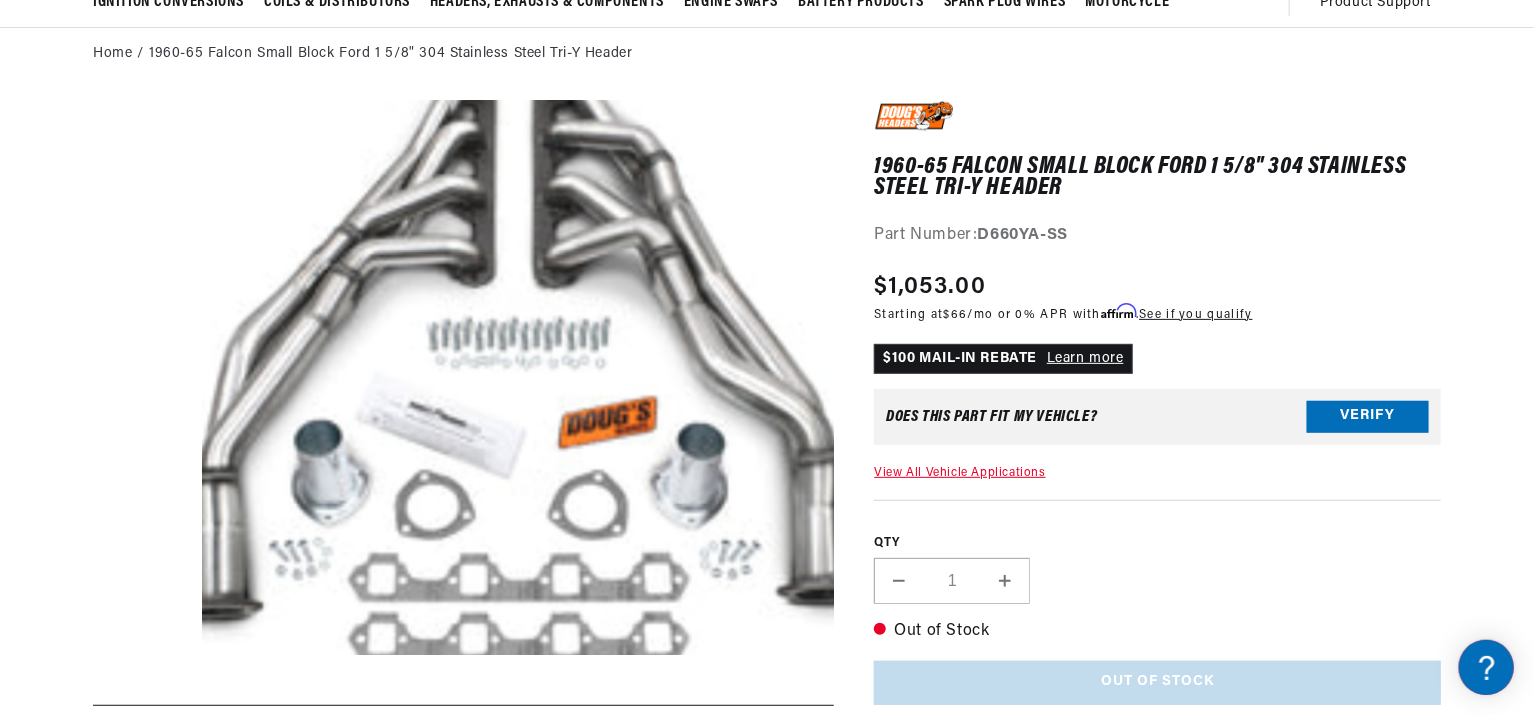 scroll, scrollTop: 0, scrollLeft: 0, axis: both 